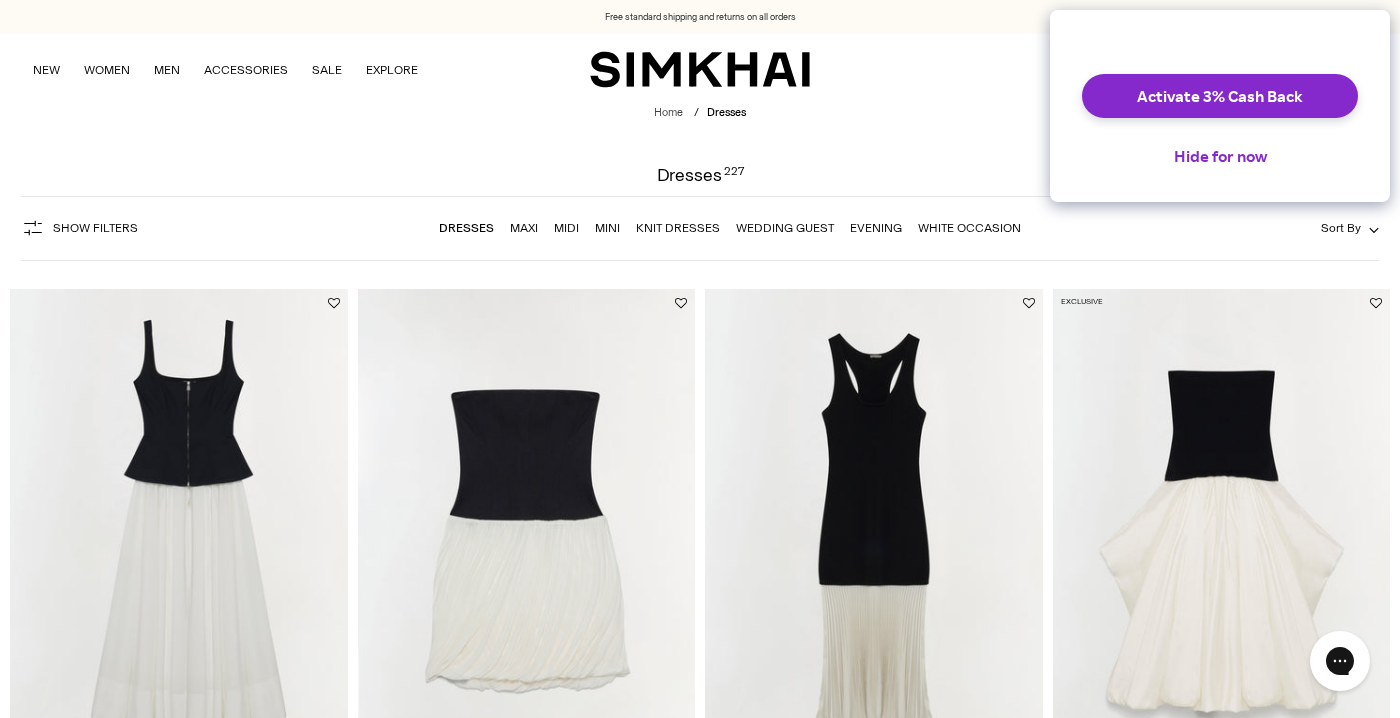 scroll, scrollTop: 0, scrollLeft: 0, axis: both 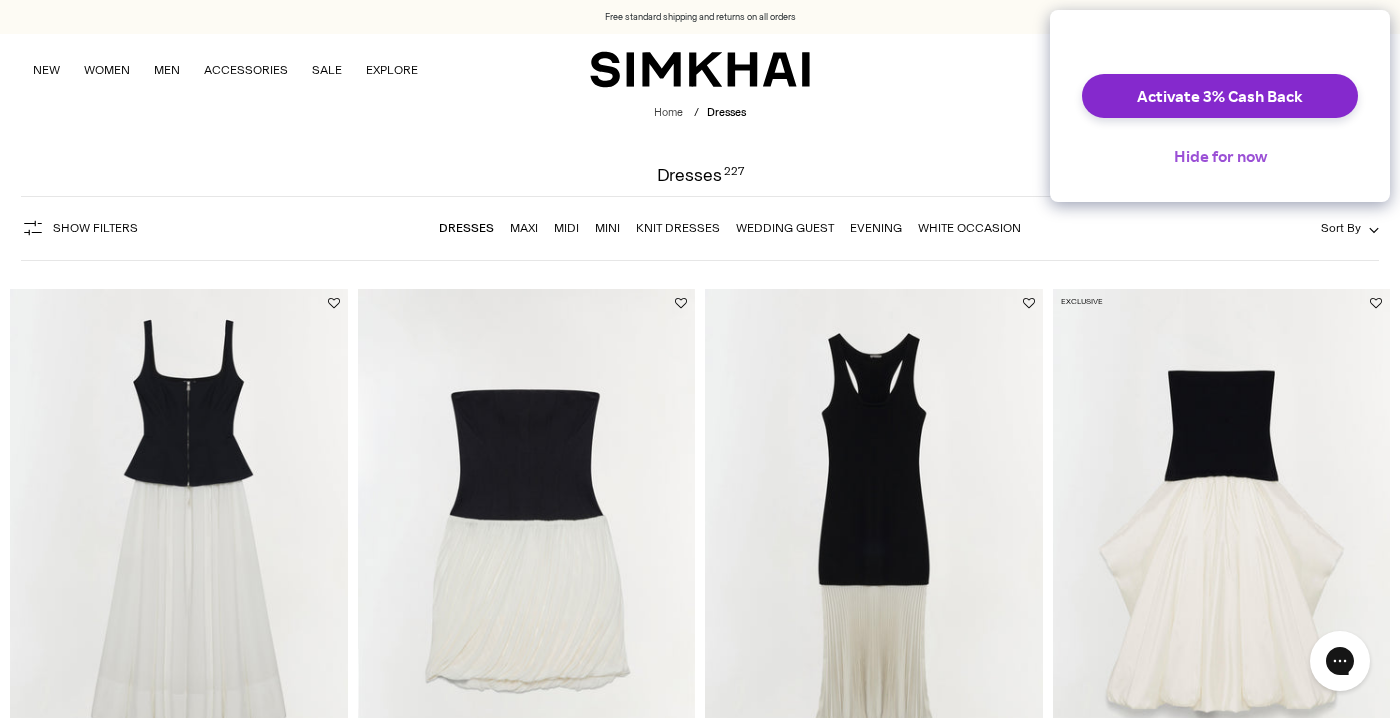 click on "Hide for now" at bounding box center [1220, 156] 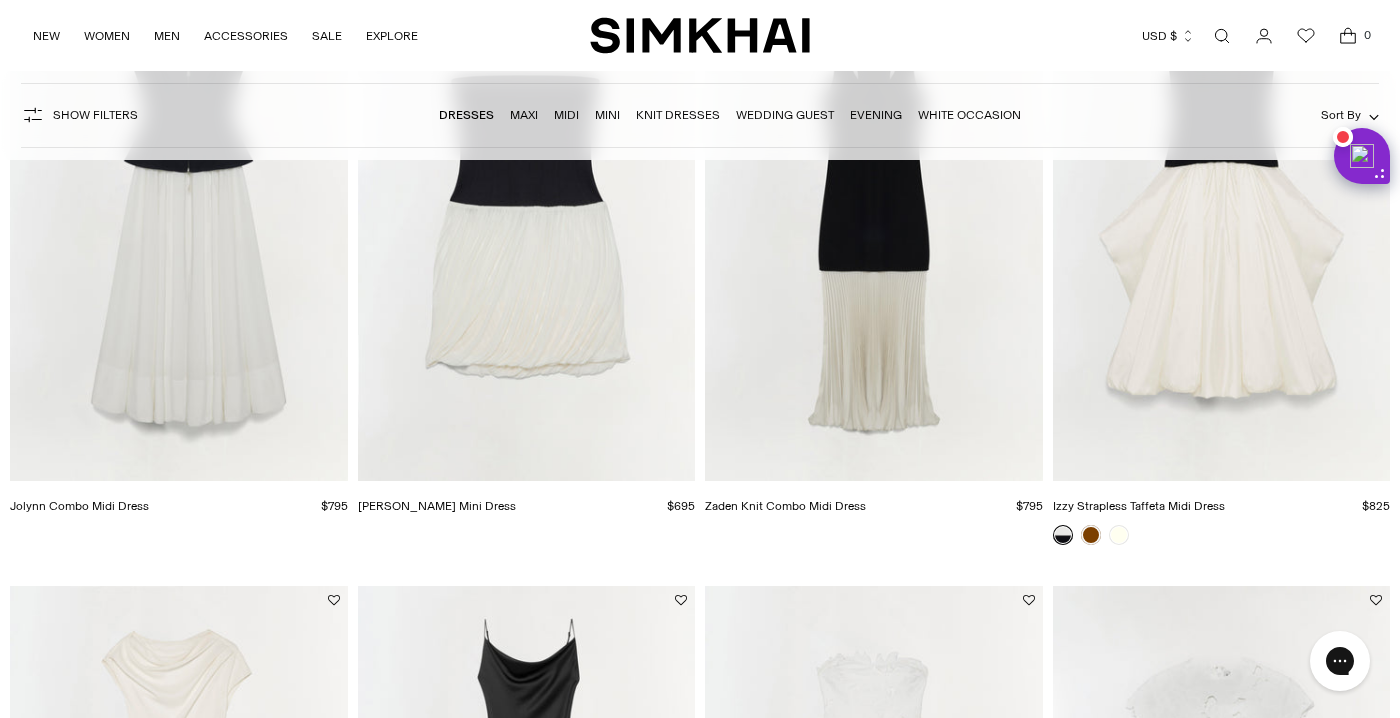 scroll, scrollTop: 0, scrollLeft: 0, axis: both 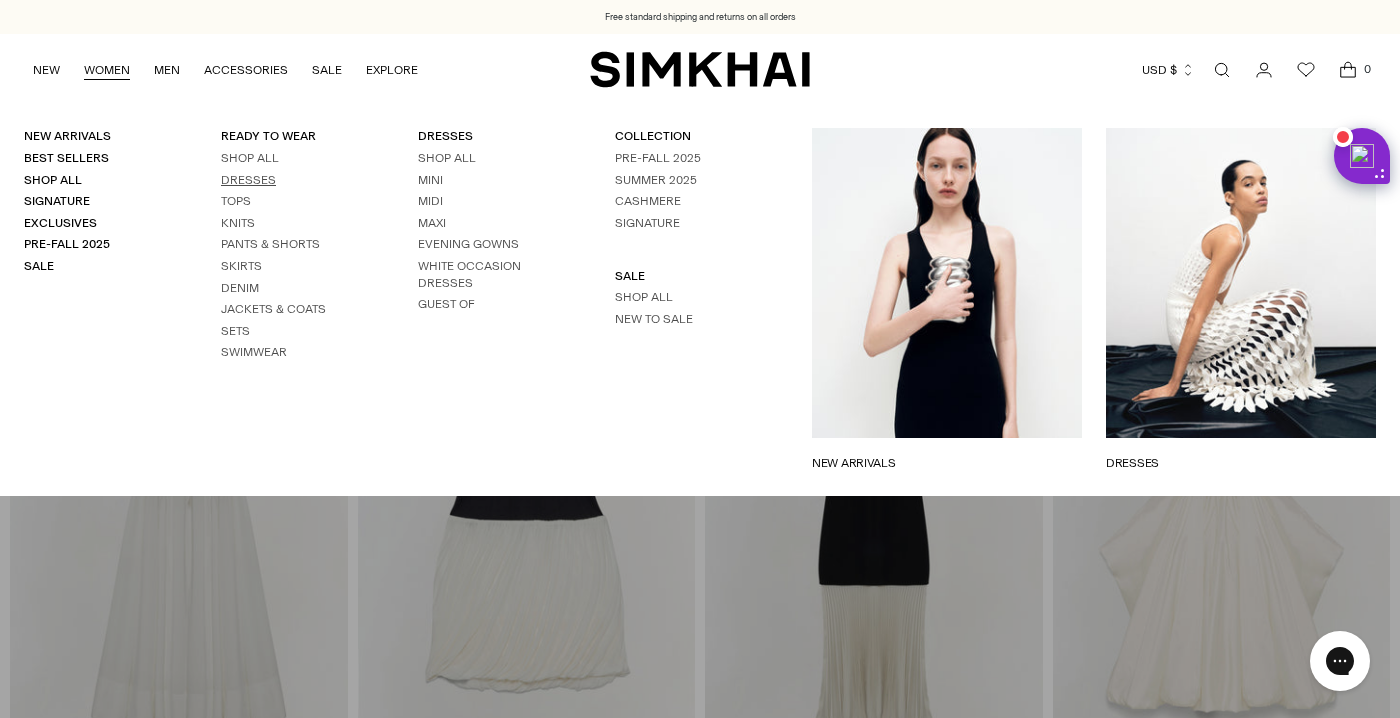 click on "Dresses" at bounding box center (248, 180) 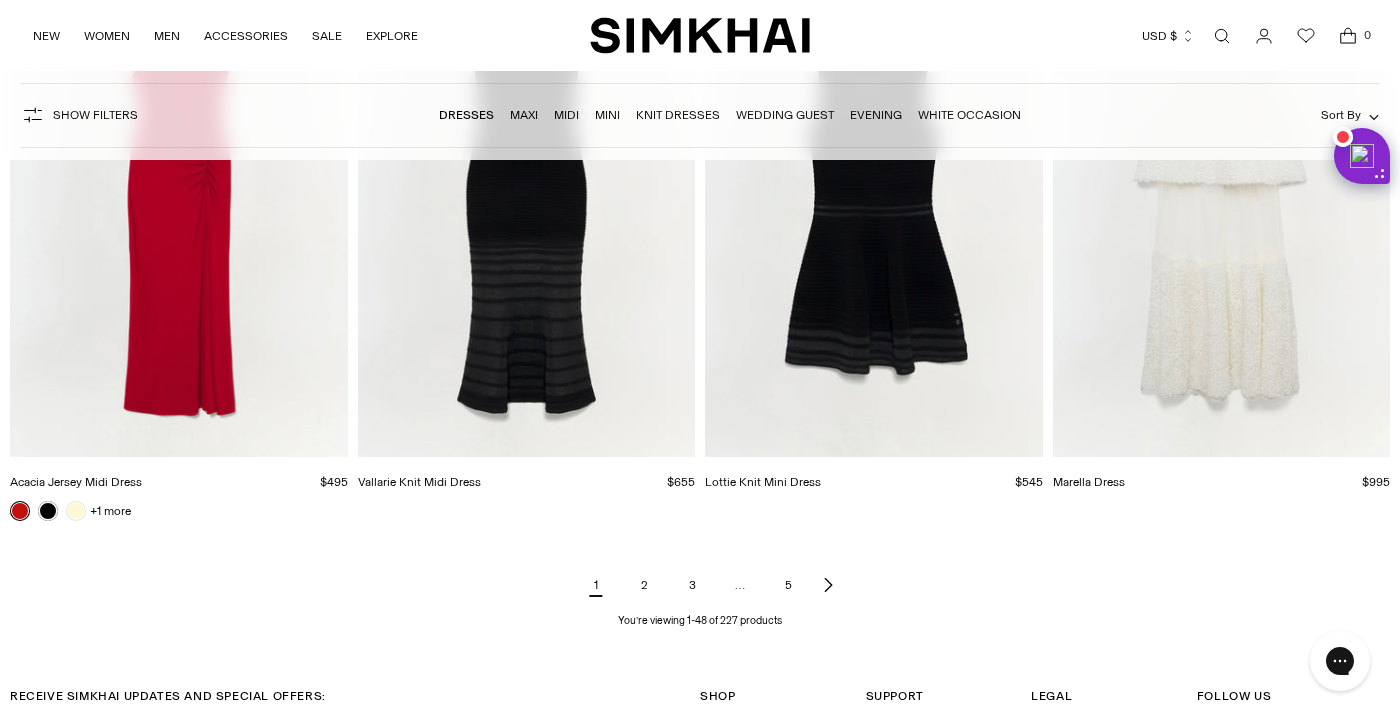 scroll, scrollTop: 7003, scrollLeft: 0, axis: vertical 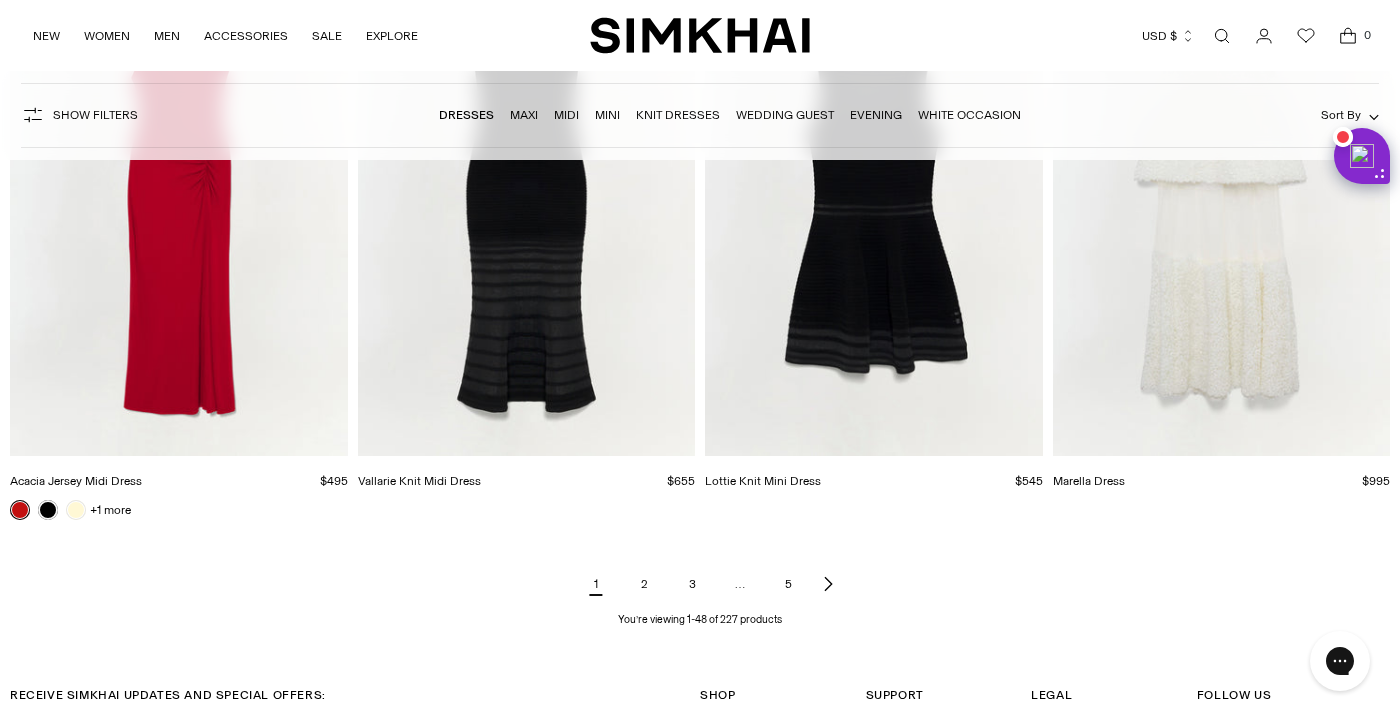 click on "2" at bounding box center (644, 584) 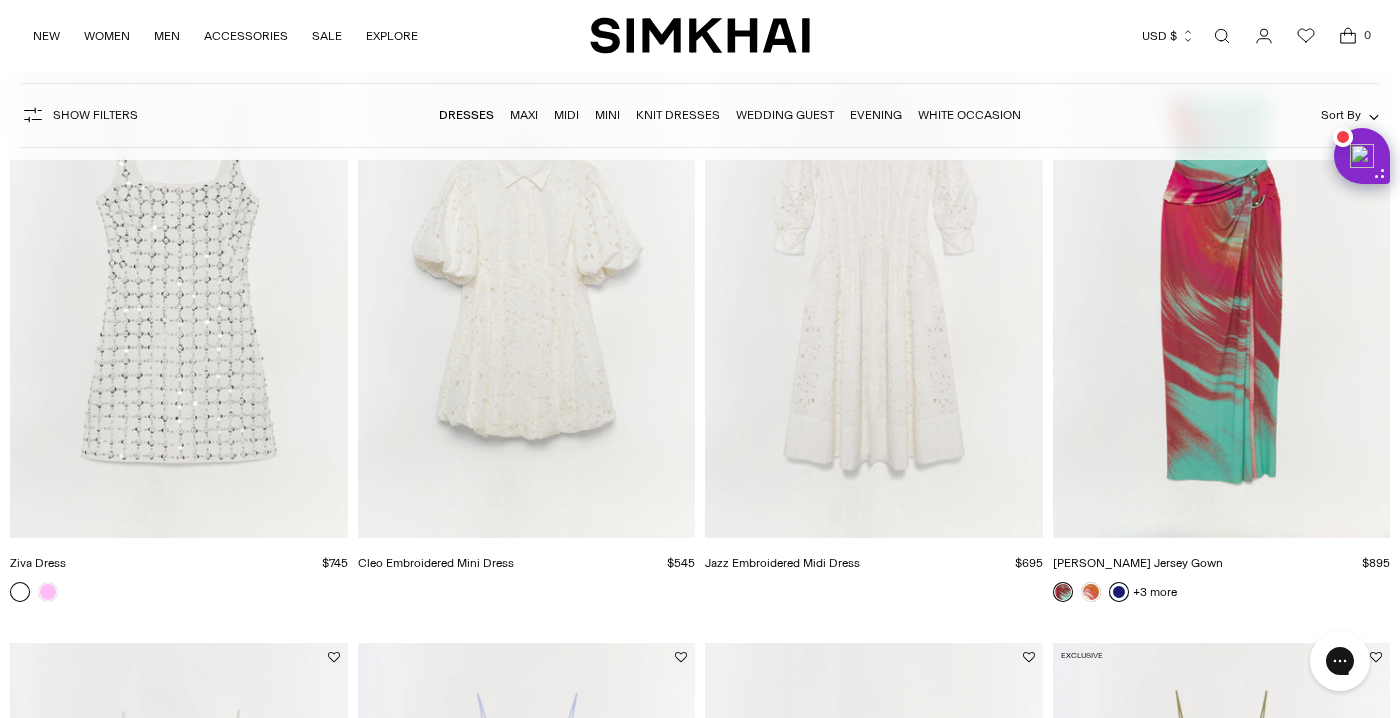 scroll, scrollTop: 6335, scrollLeft: 0, axis: vertical 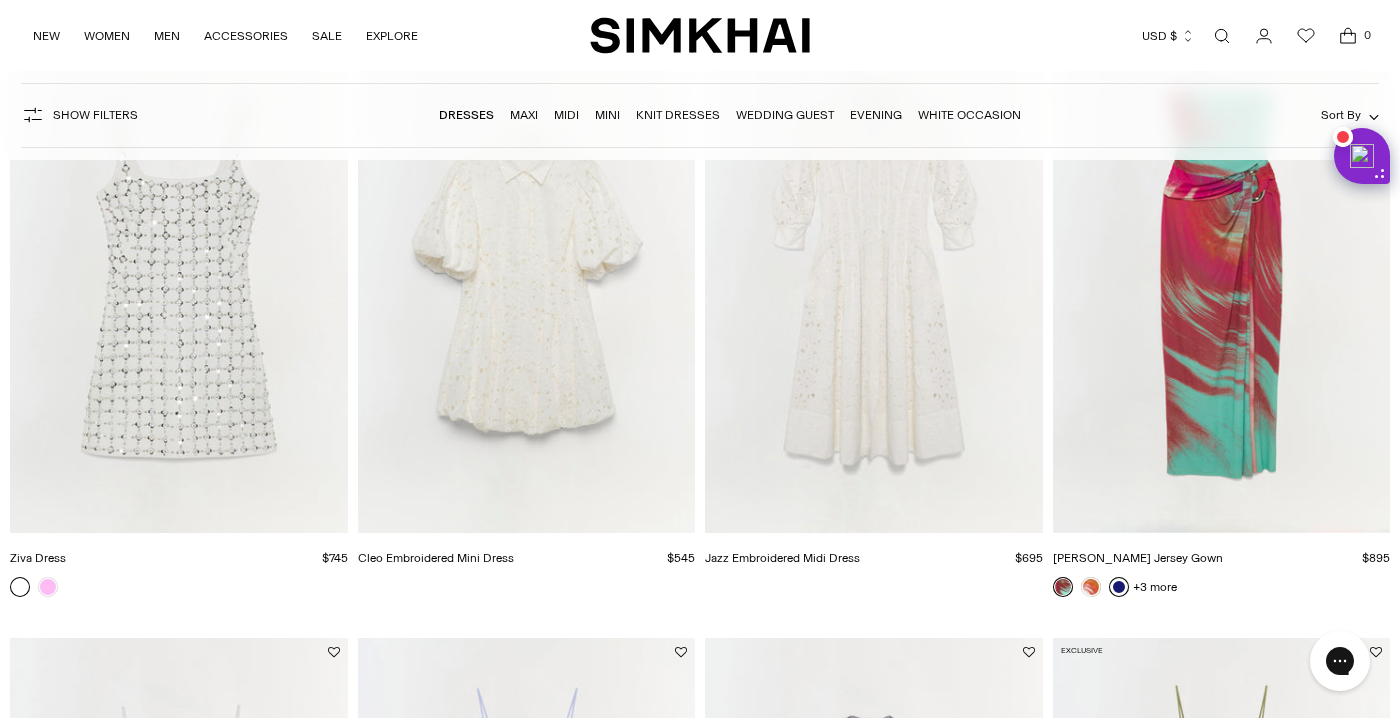 click at bounding box center [0, 0] 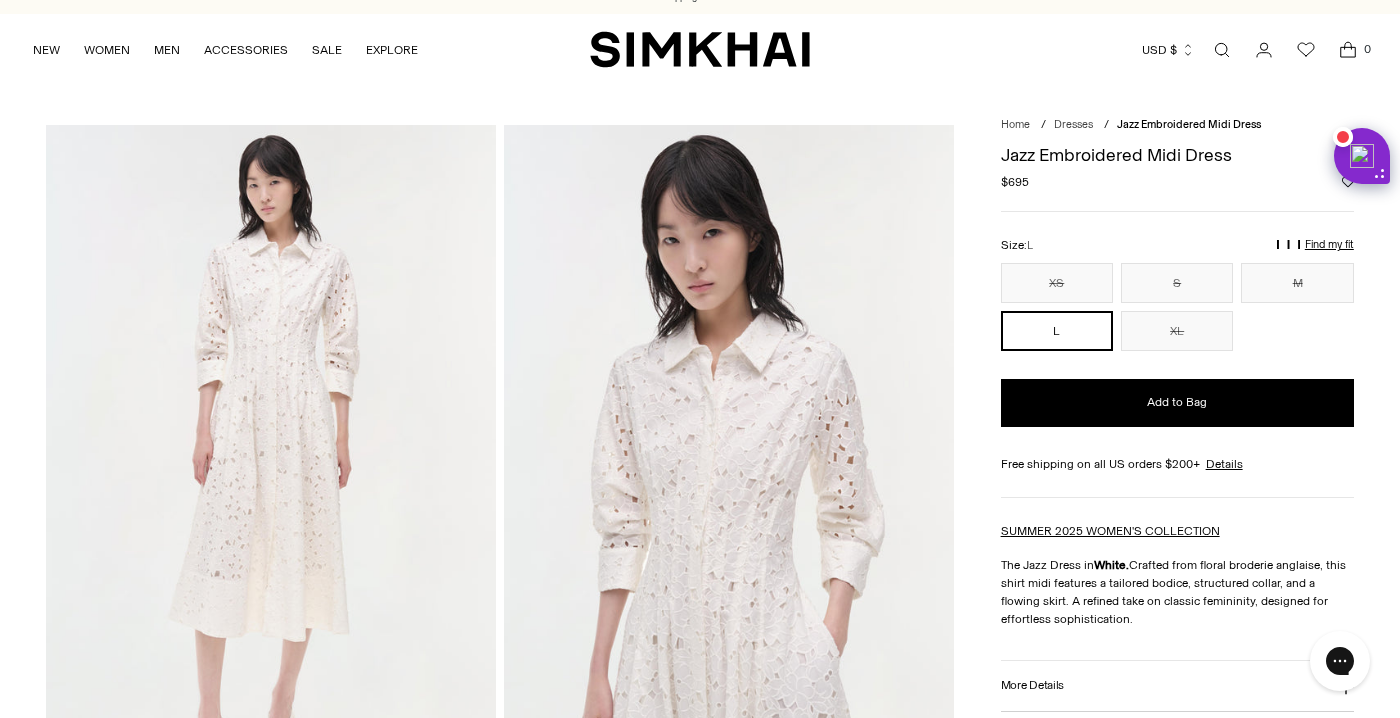 scroll, scrollTop: 0, scrollLeft: 0, axis: both 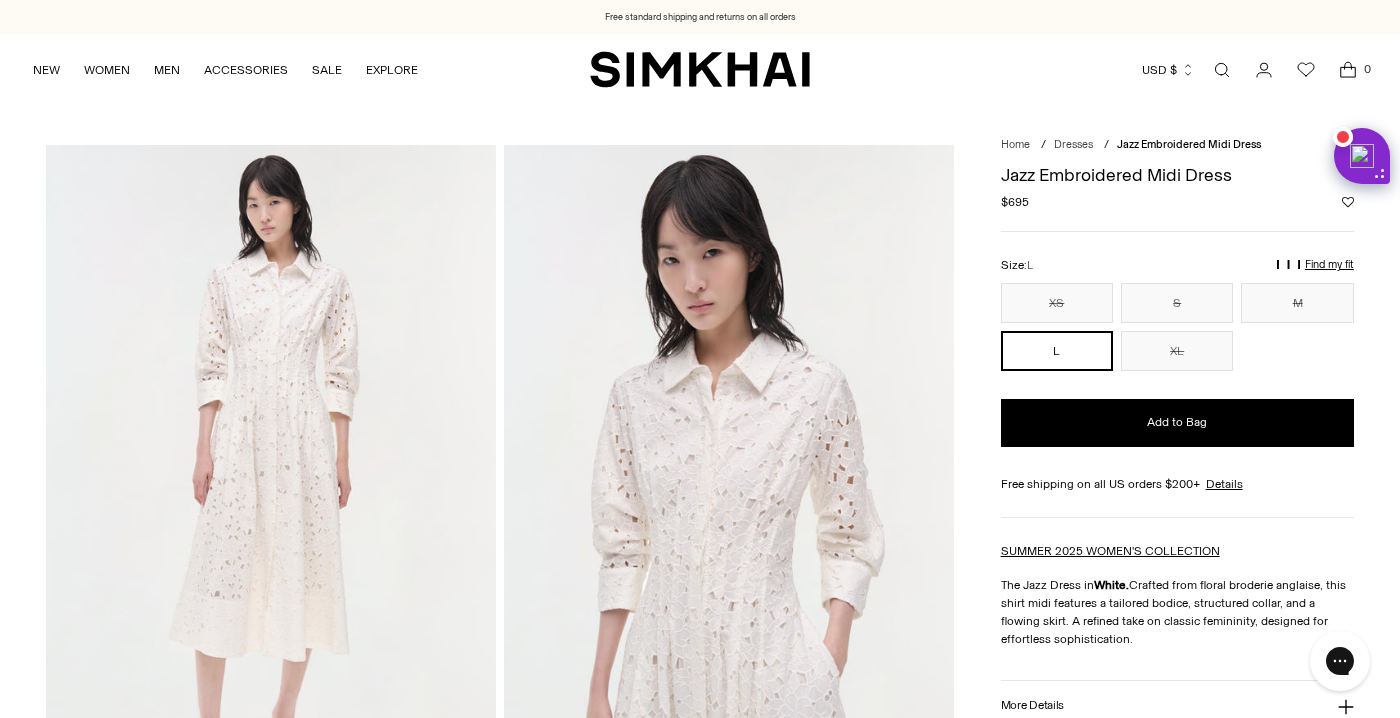 click on "Find my fit" at bounding box center (1113, 273) 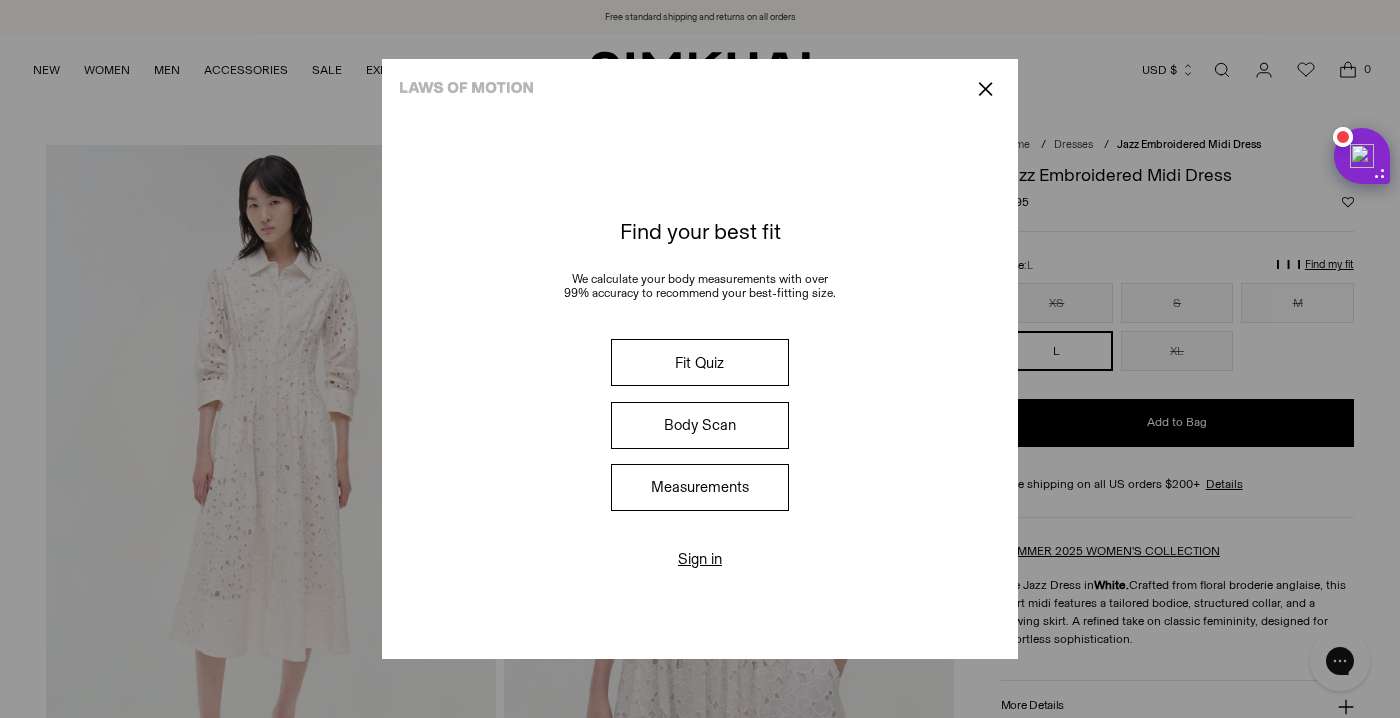 click on "Measurements" at bounding box center (700, 487) 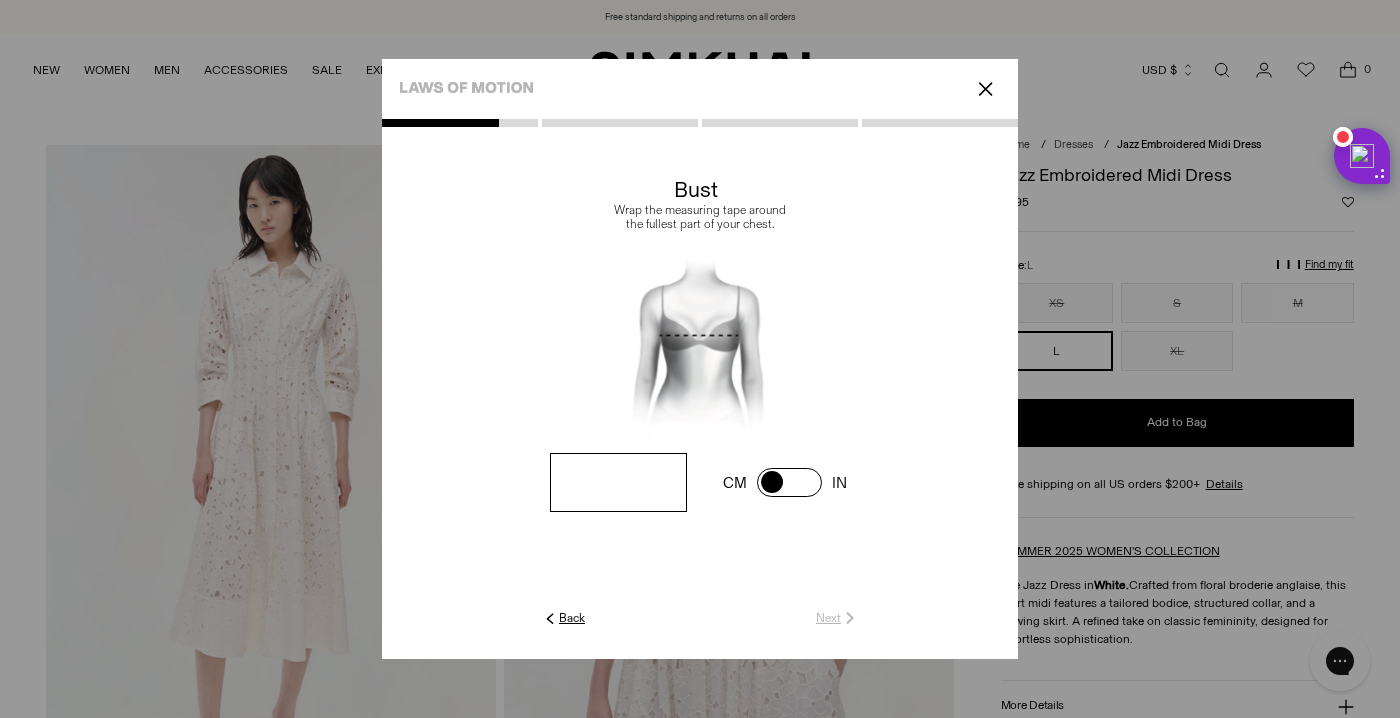 click at bounding box center [618, 482] 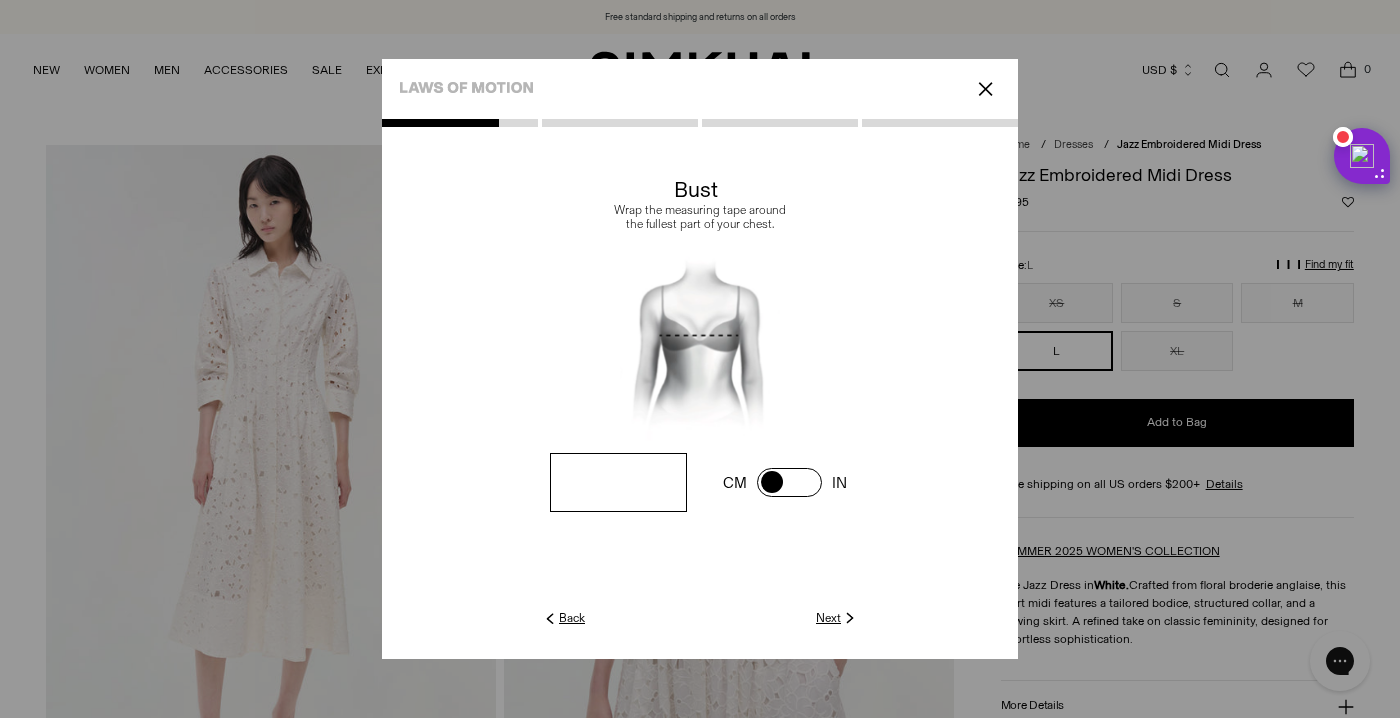 type on "**" 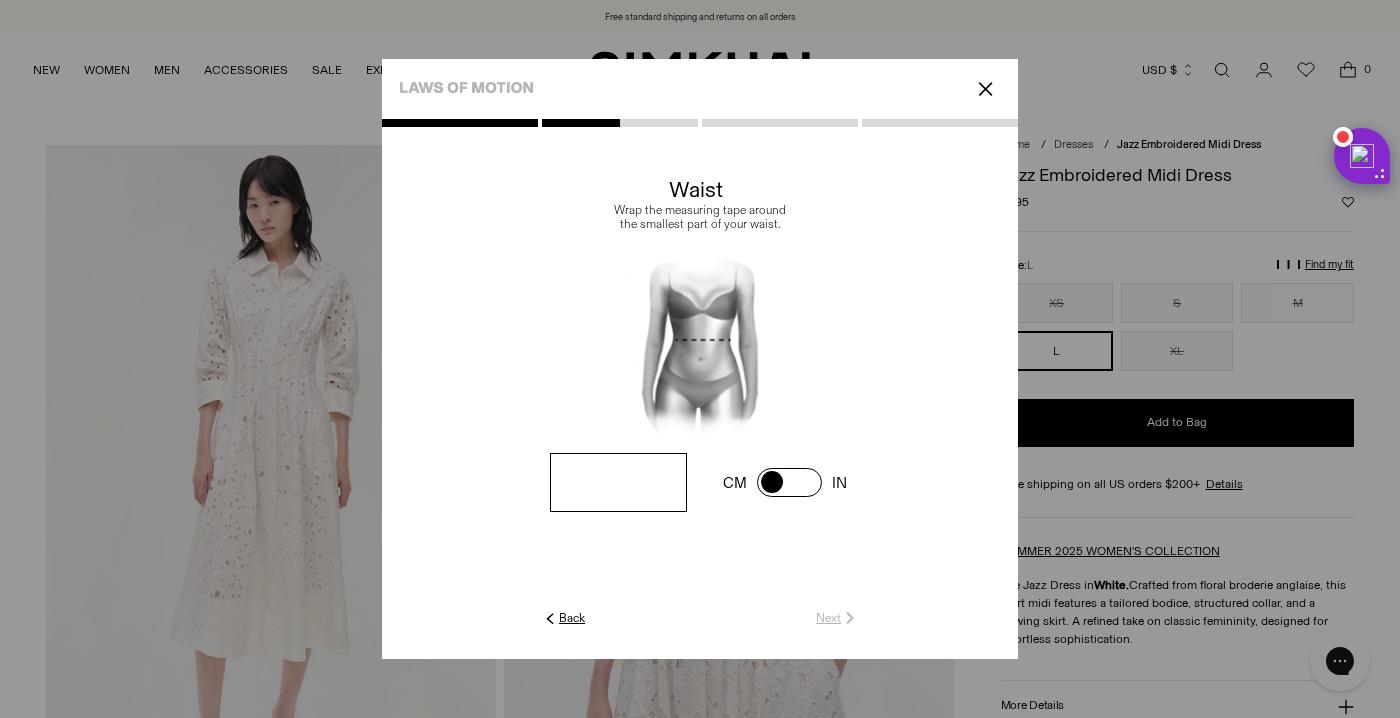 click at bounding box center (0, 0) 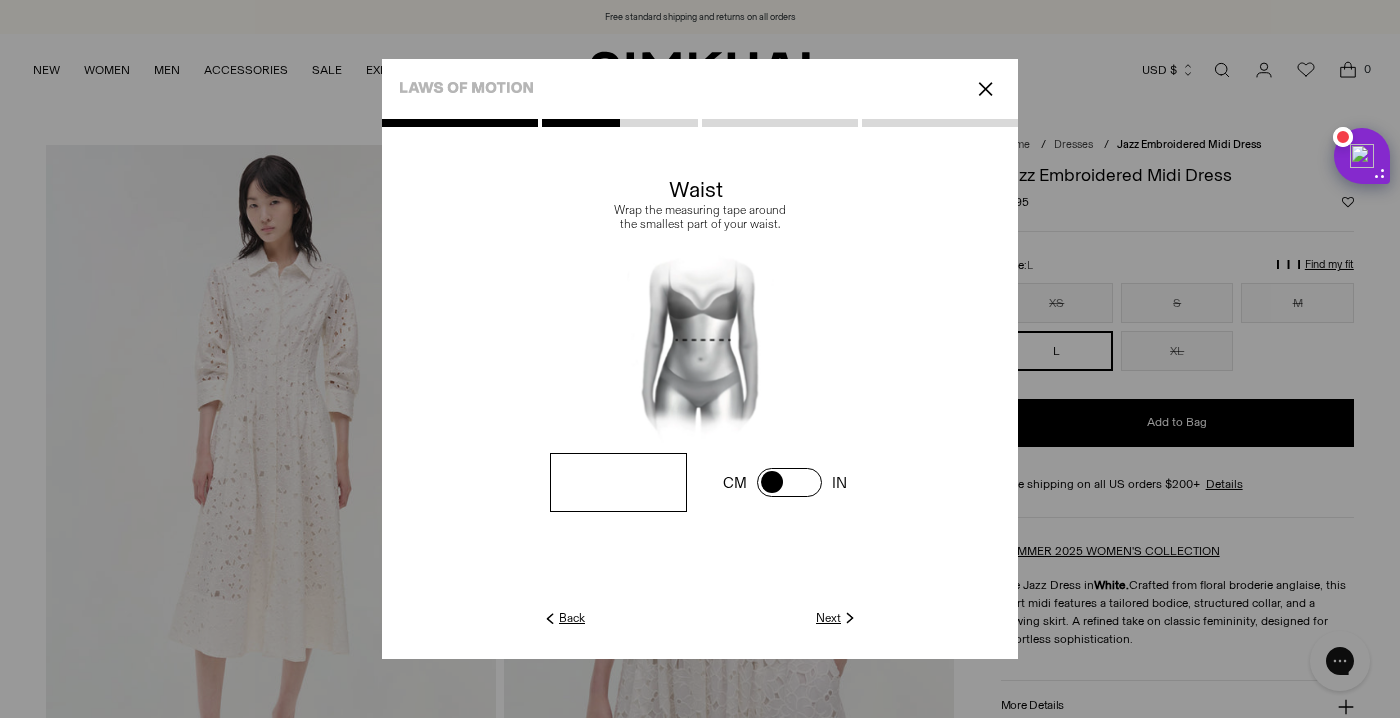 type on "**" 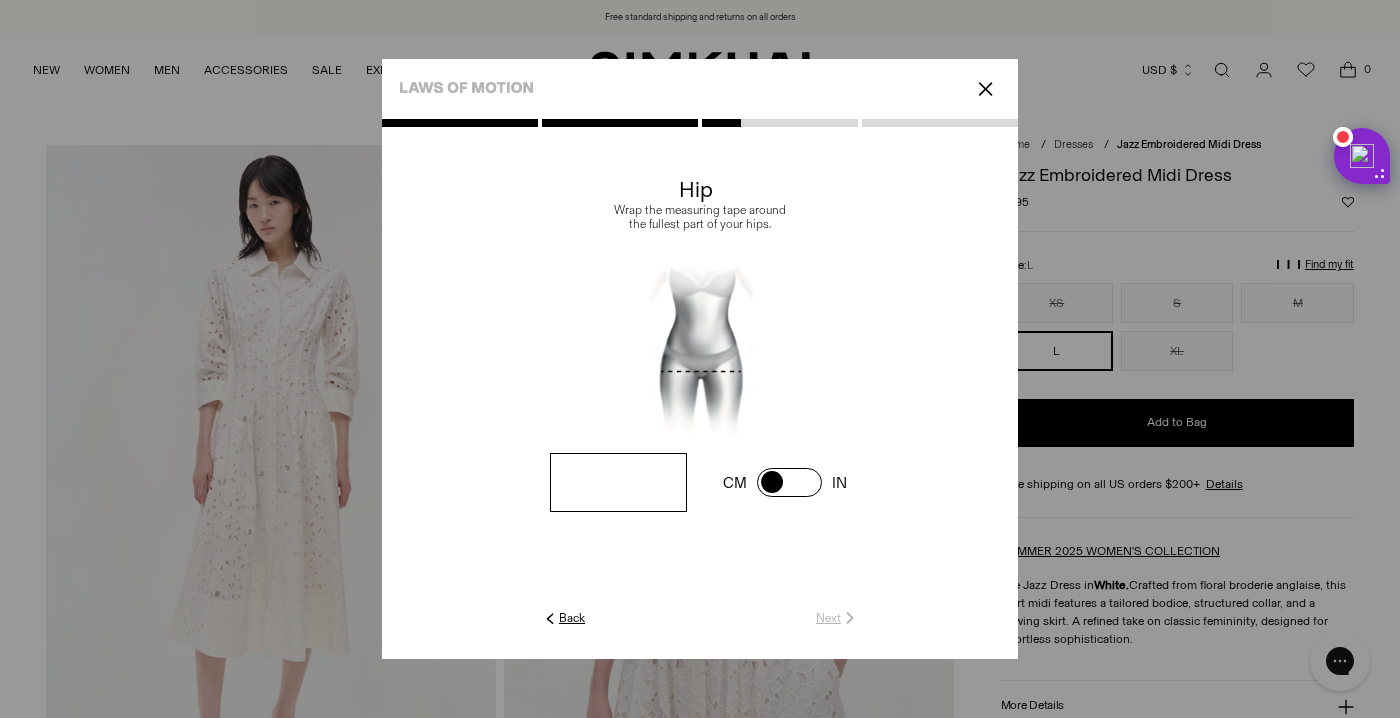 click at bounding box center [0, 0] 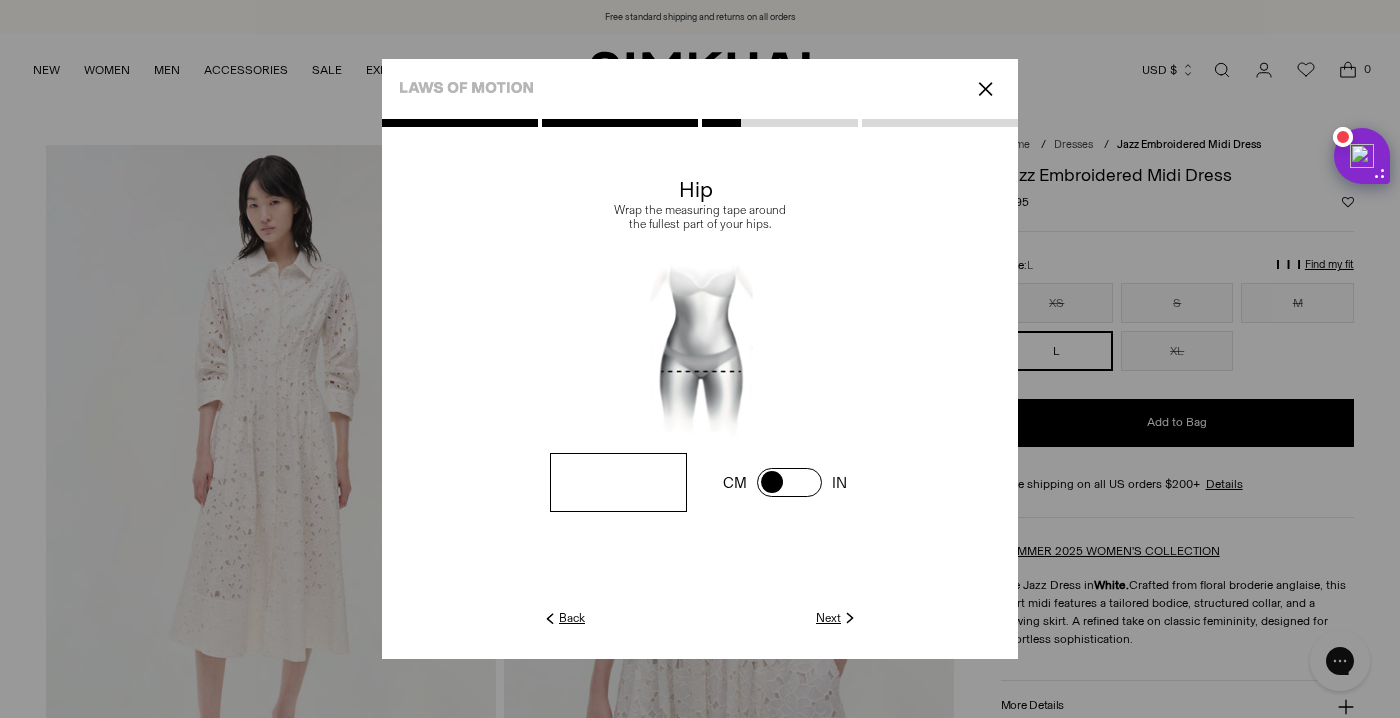 type on "**" 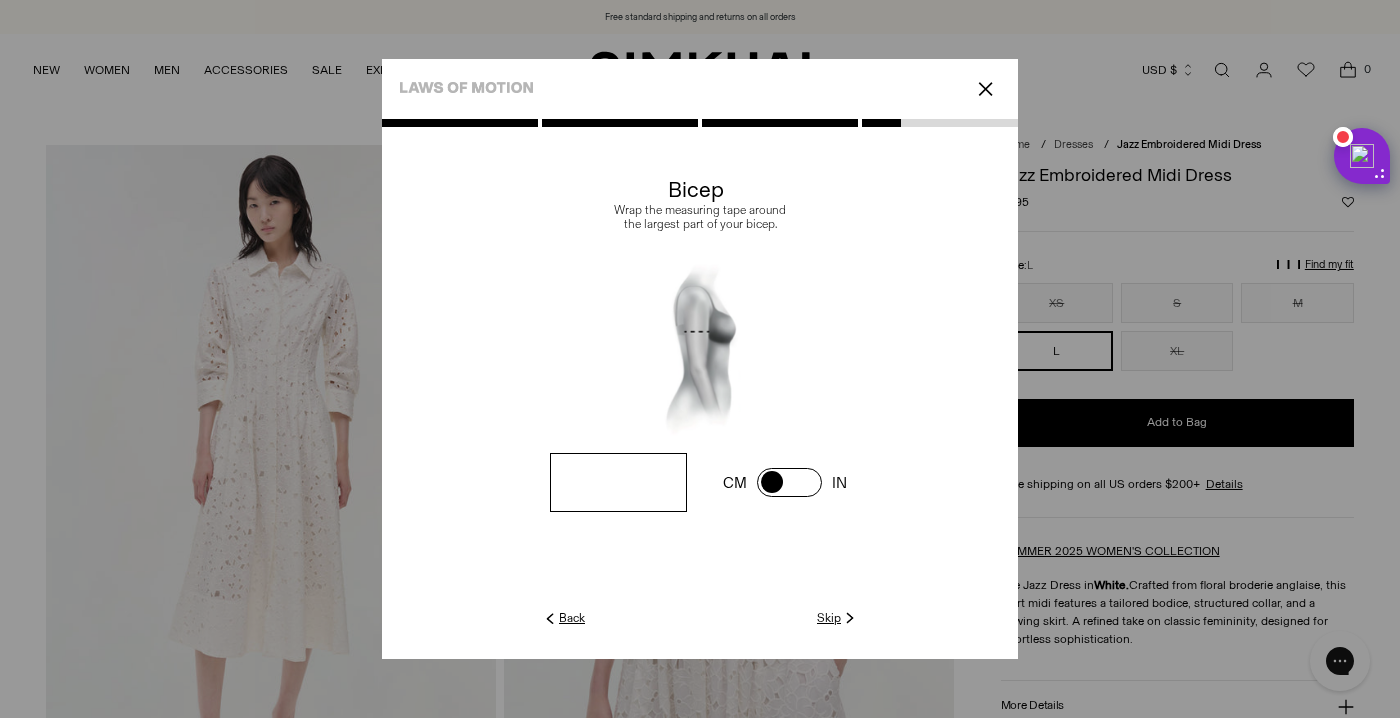 click on "Skip" 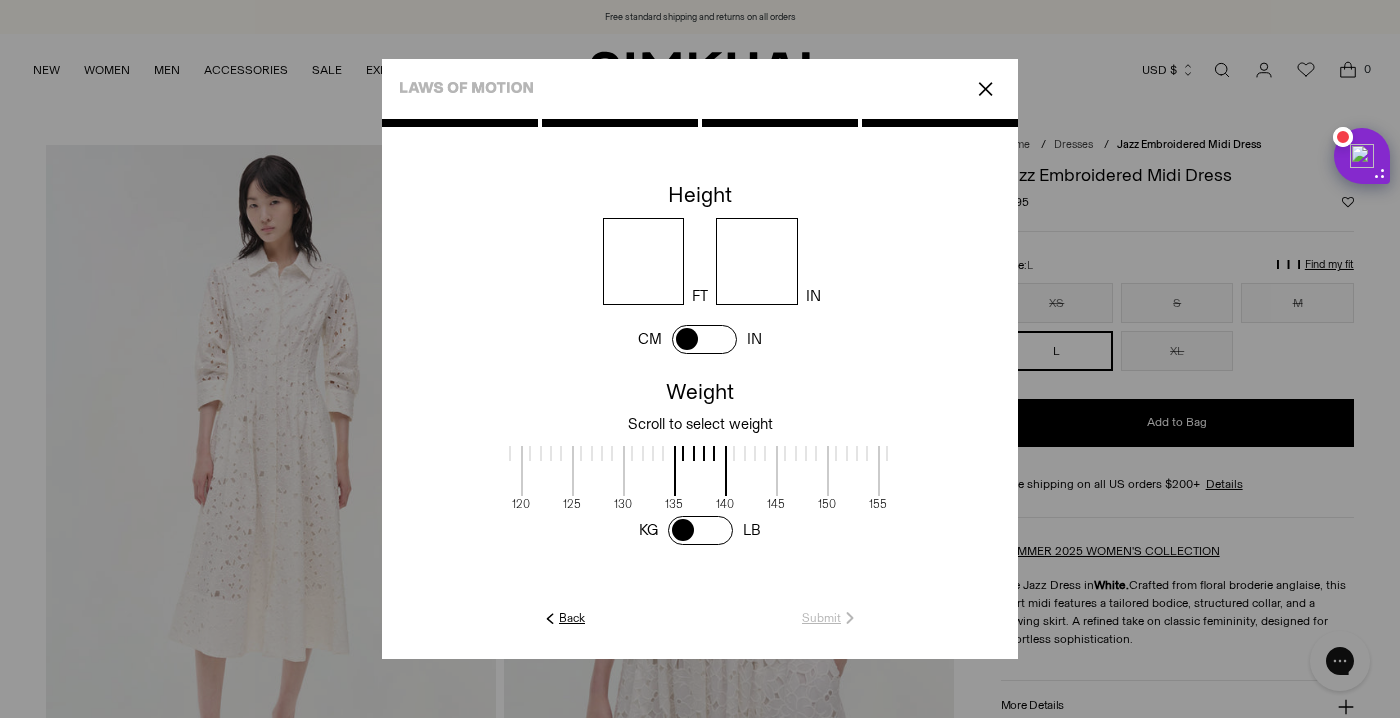 click at bounding box center (644, 261) 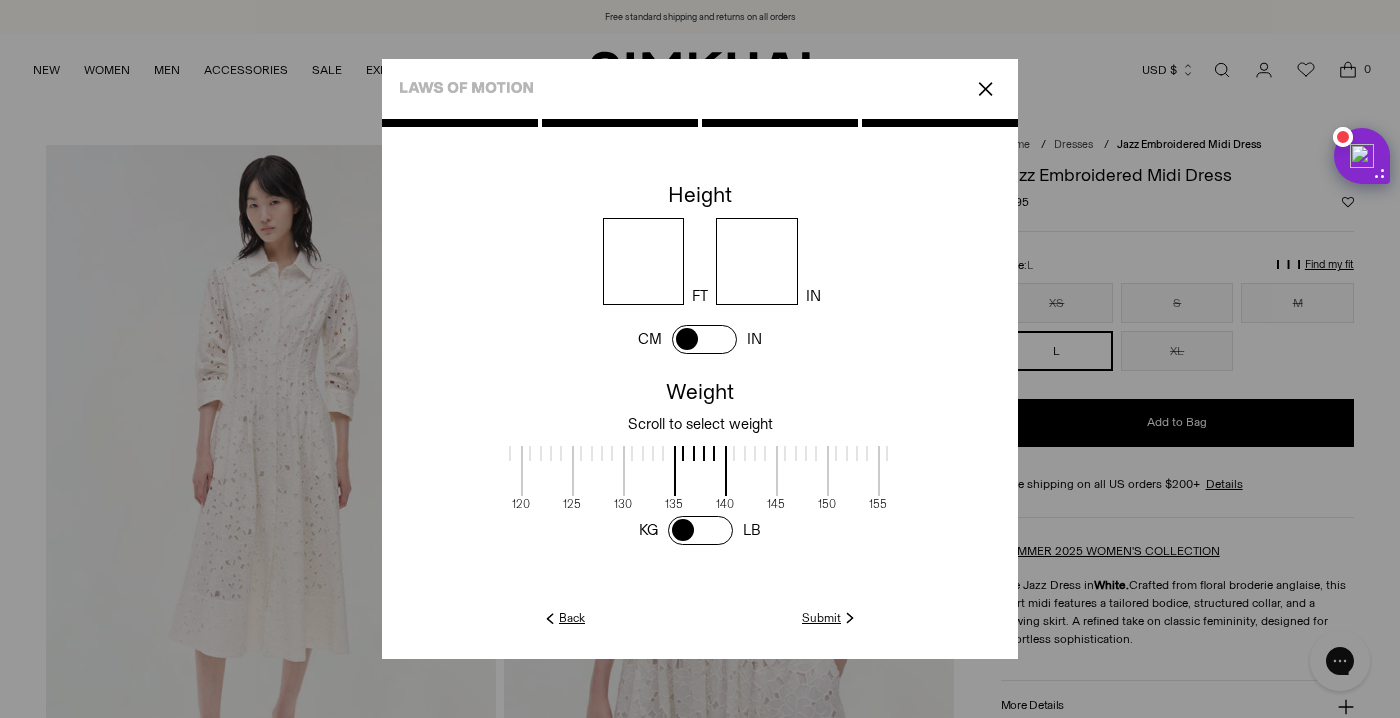 type on "*" 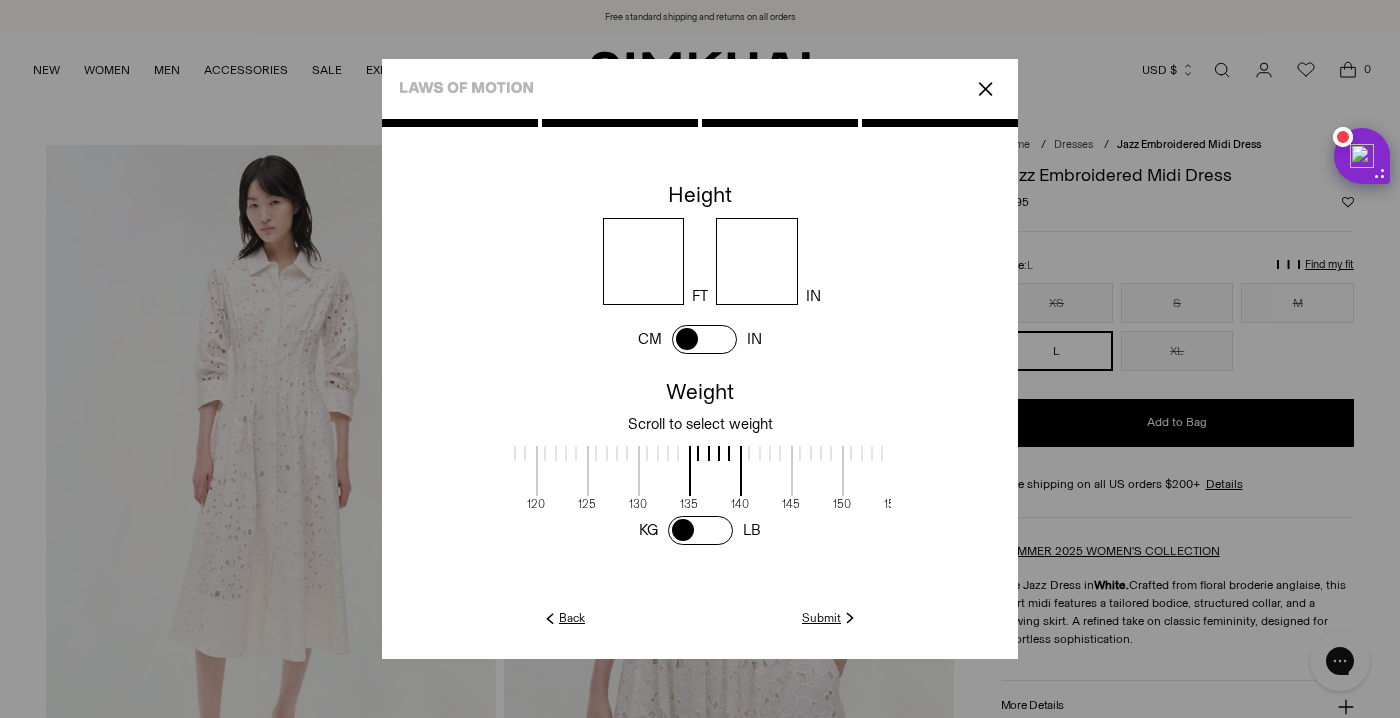 drag, startPoint x: 774, startPoint y: 473, endPoint x: 789, endPoint y: 474, distance: 15.033297 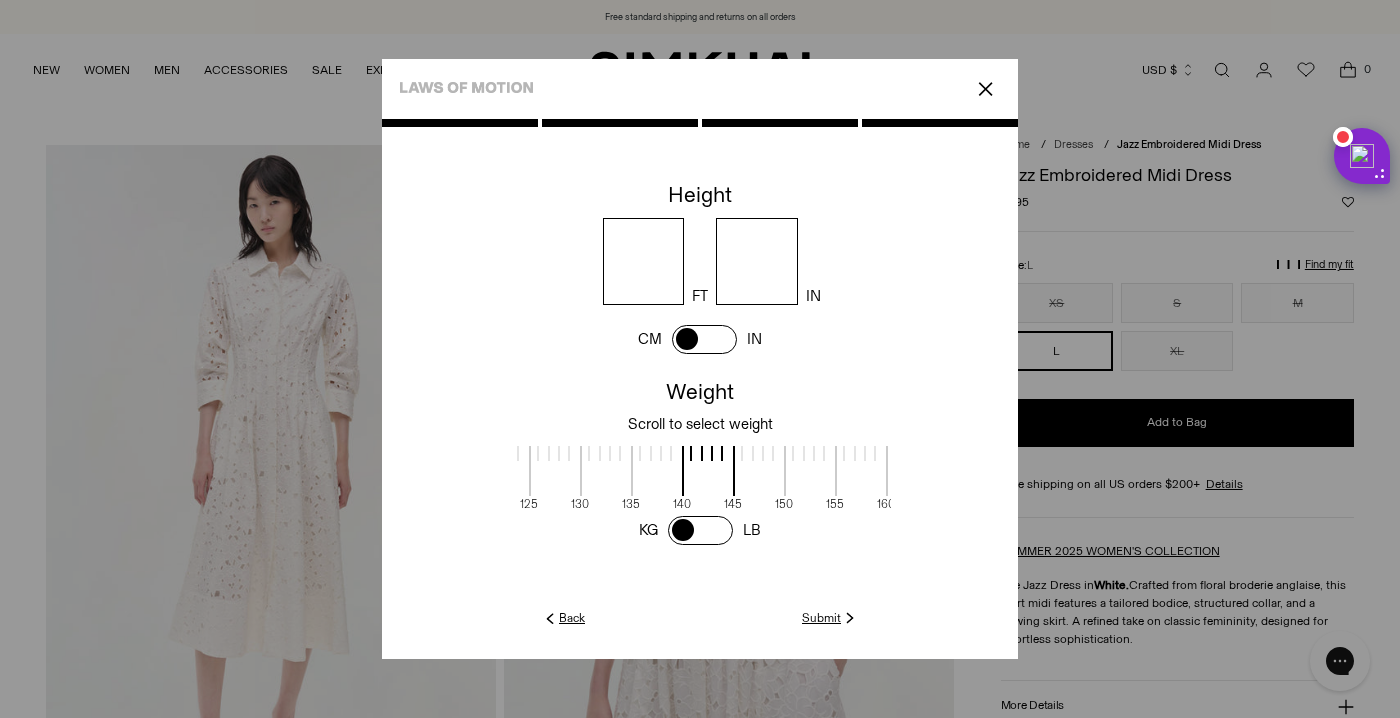 scroll, scrollTop: 4, scrollLeft: 702, axis: both 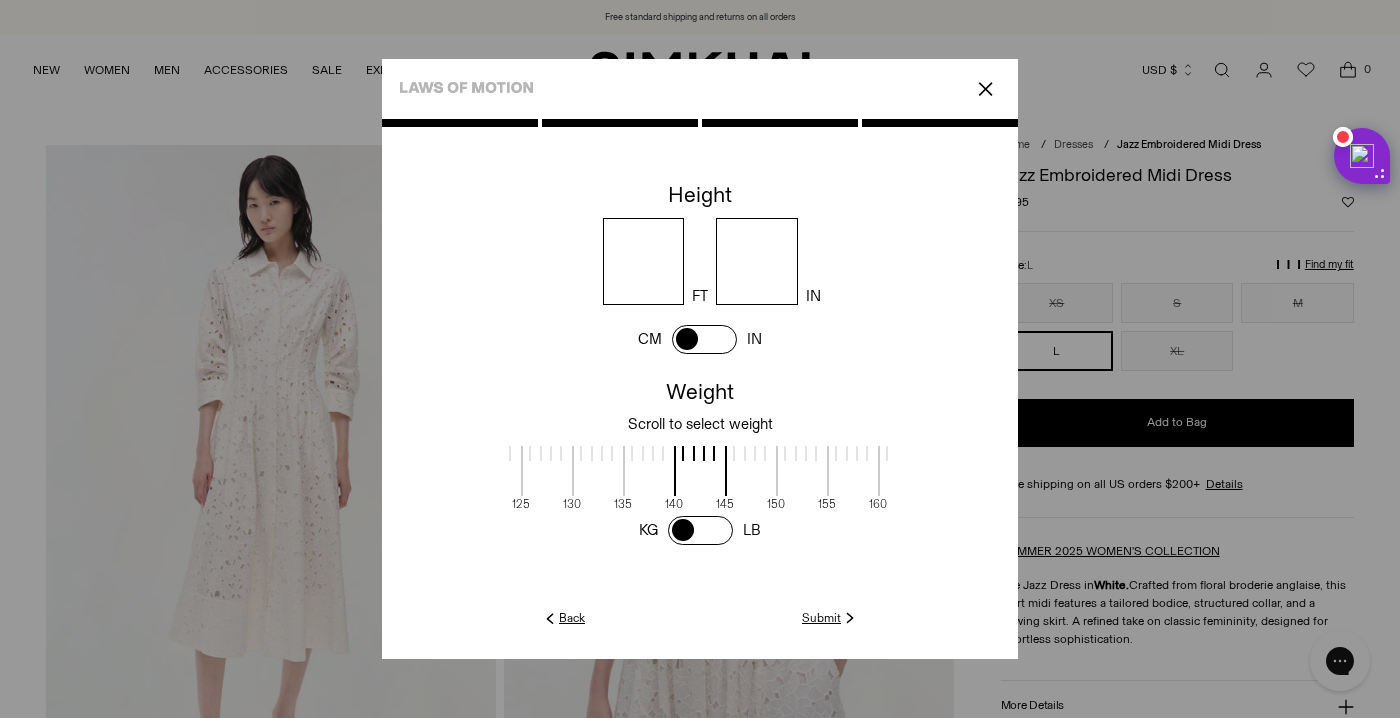 drag, startPoint x: 789, startPoint y: 474, endPoint x: 723, endPoint y: 476, distance: 66.0303 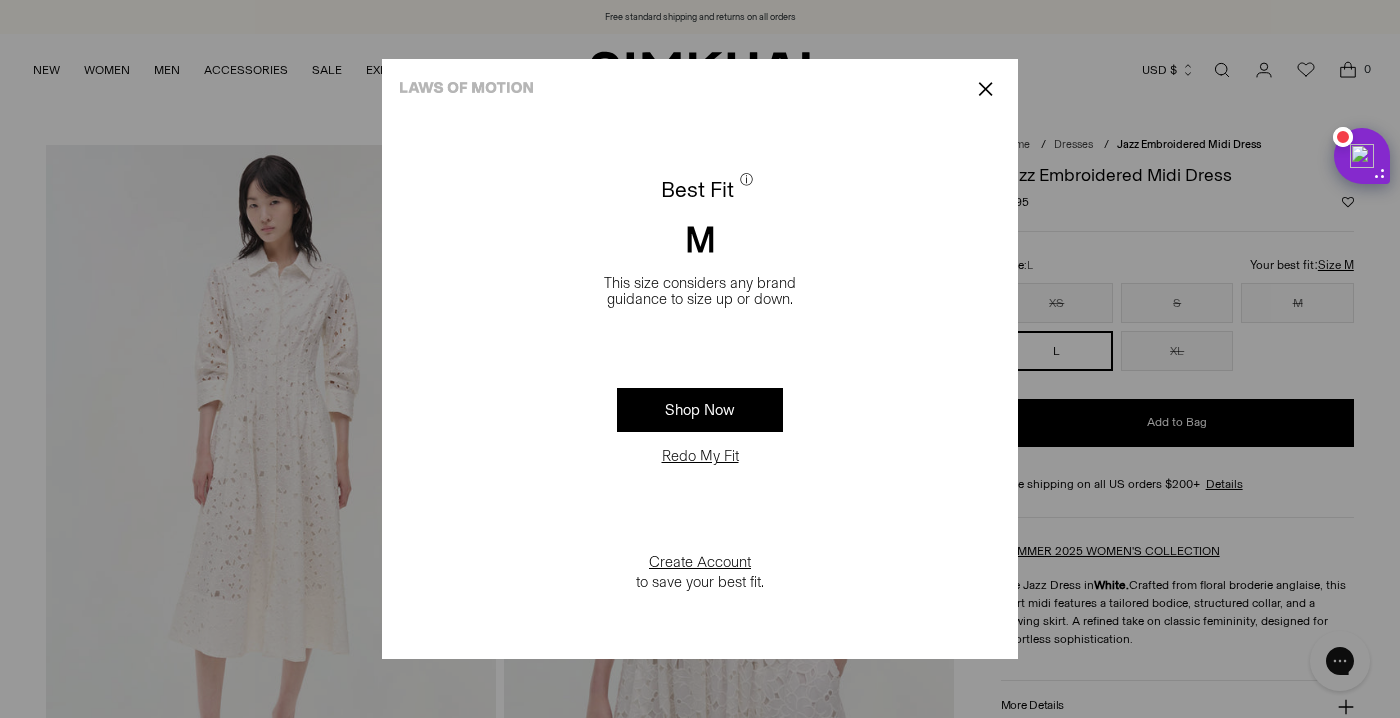 click on "✕" at bounding box center (985, 89) 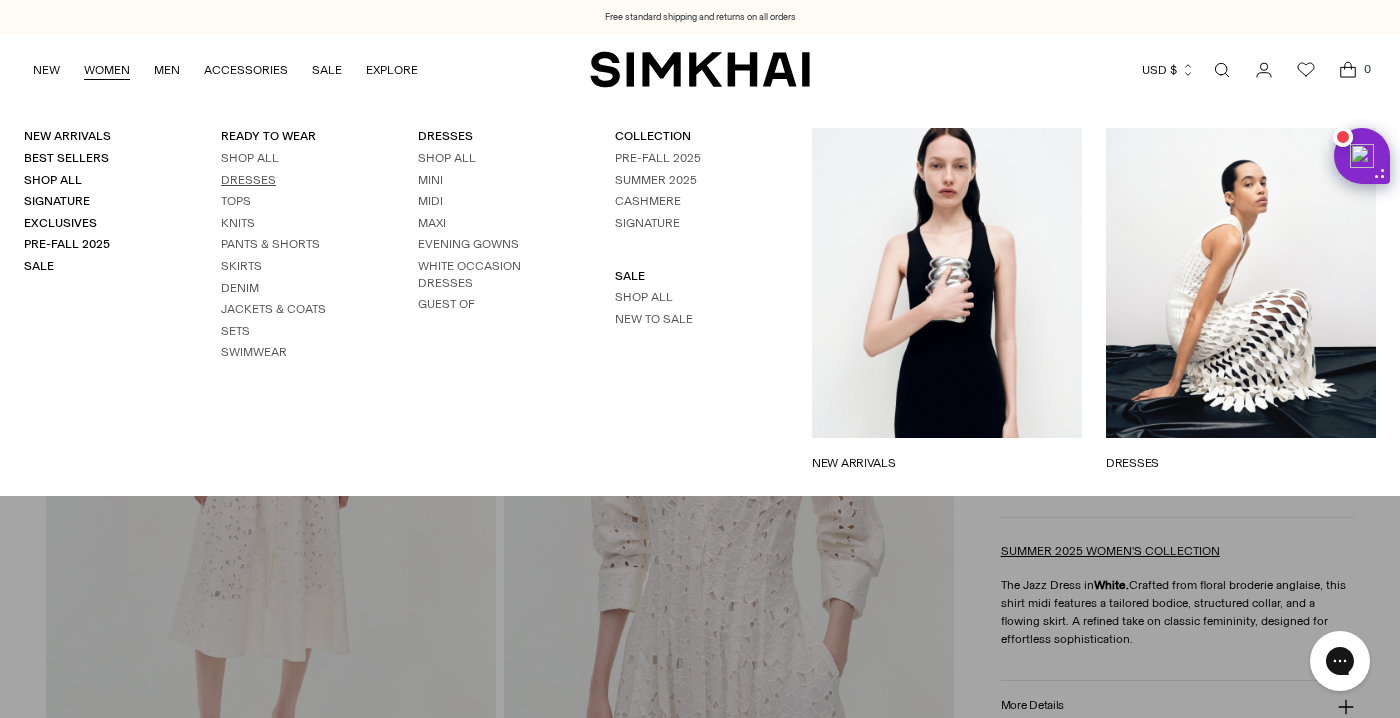 click on "Dresses" at bounding box center (248, 180) 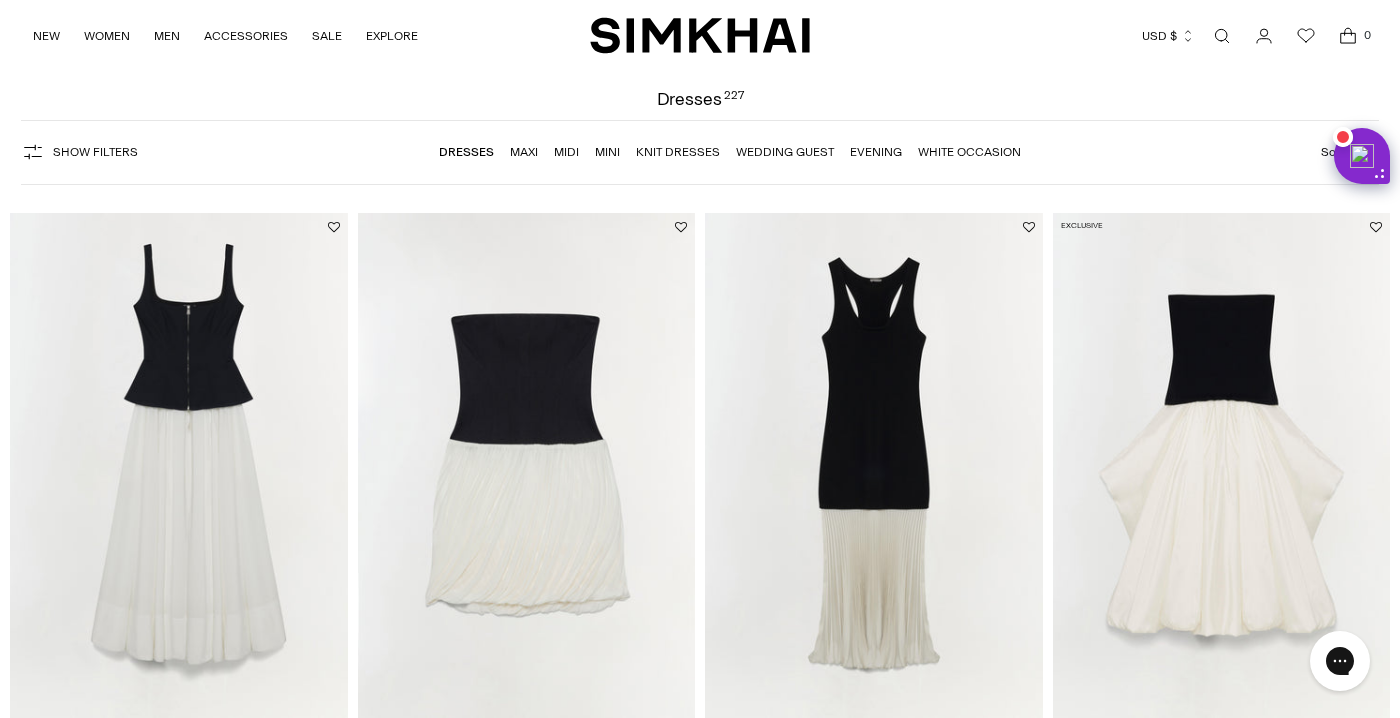 scroll, scrollTop: 0, scrollLeft: 0, axis: both 